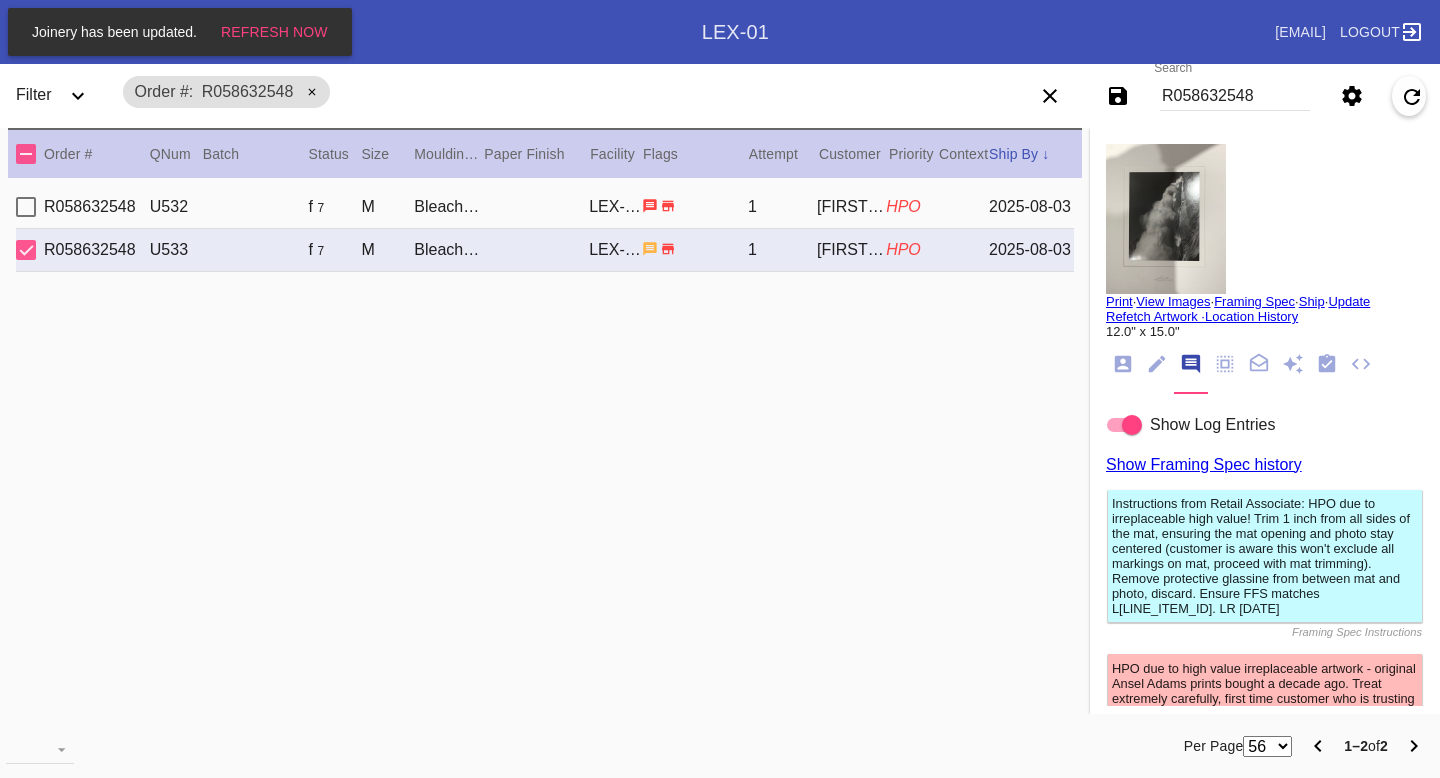 scroll, scrollTop: 0, scrollLeft: 0, axis: both 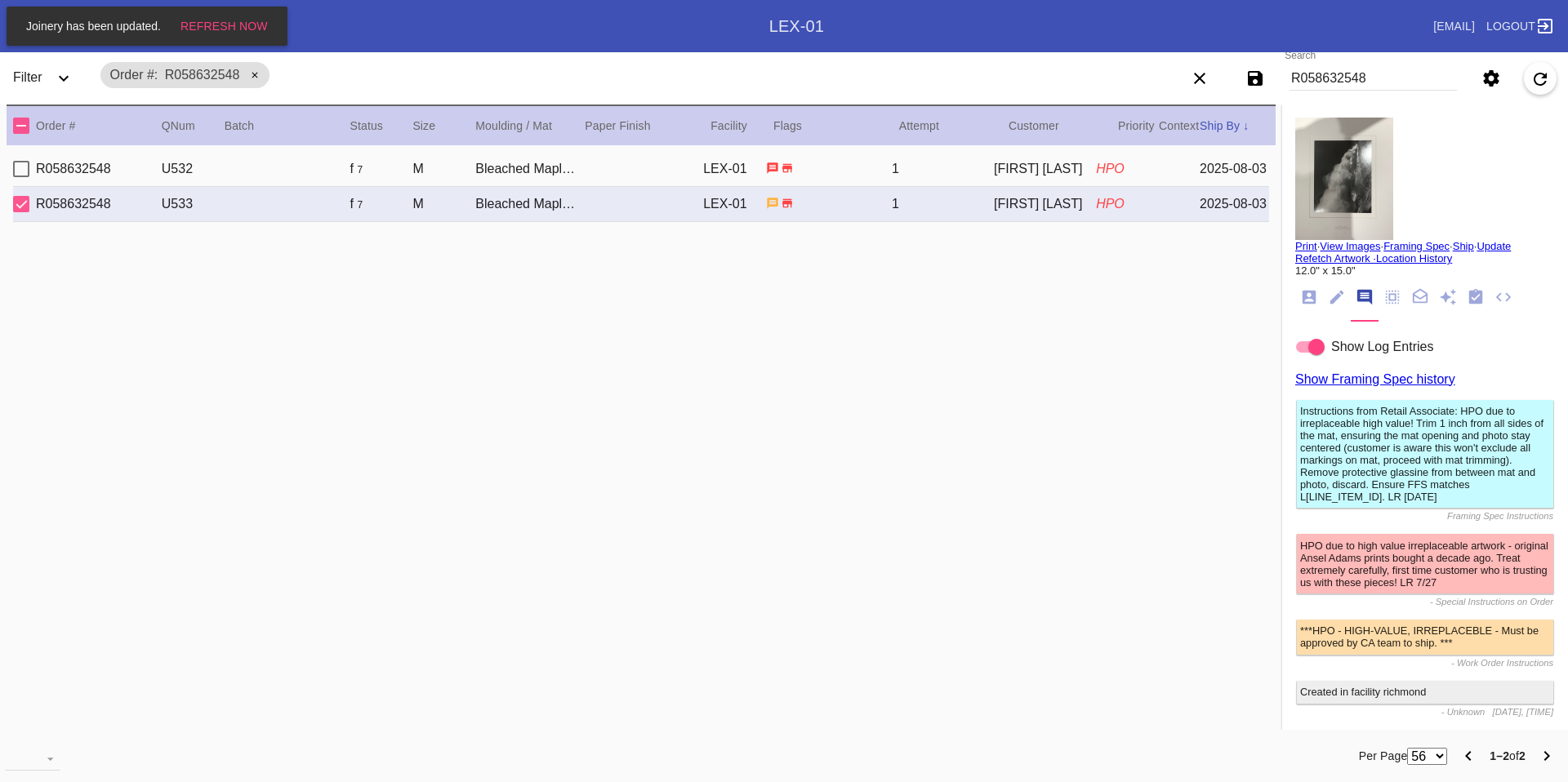 click on "R058632548" at bounding box center (1373, 78) 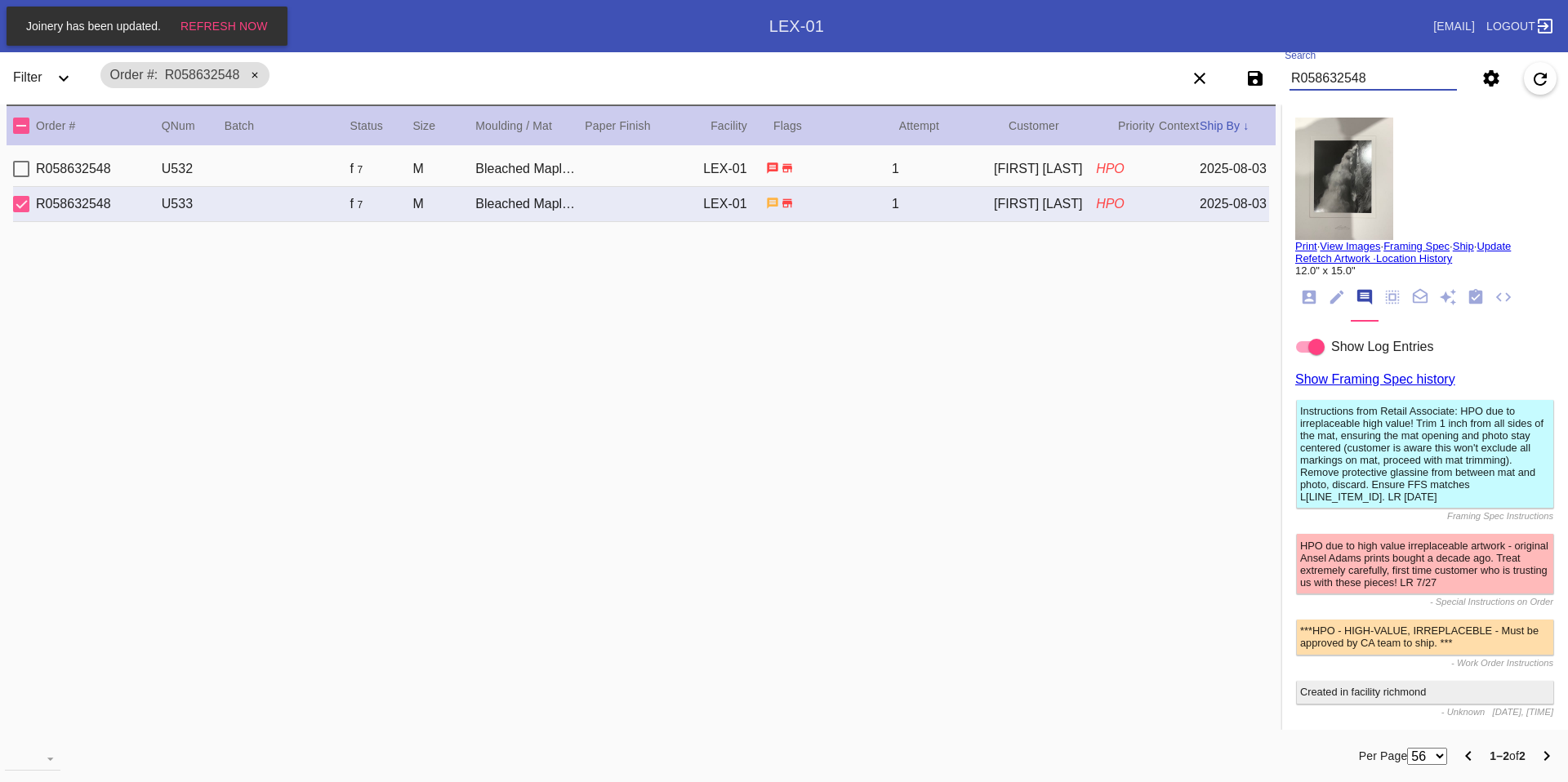 click on "R058632548" at bounding box center [1373, 78] 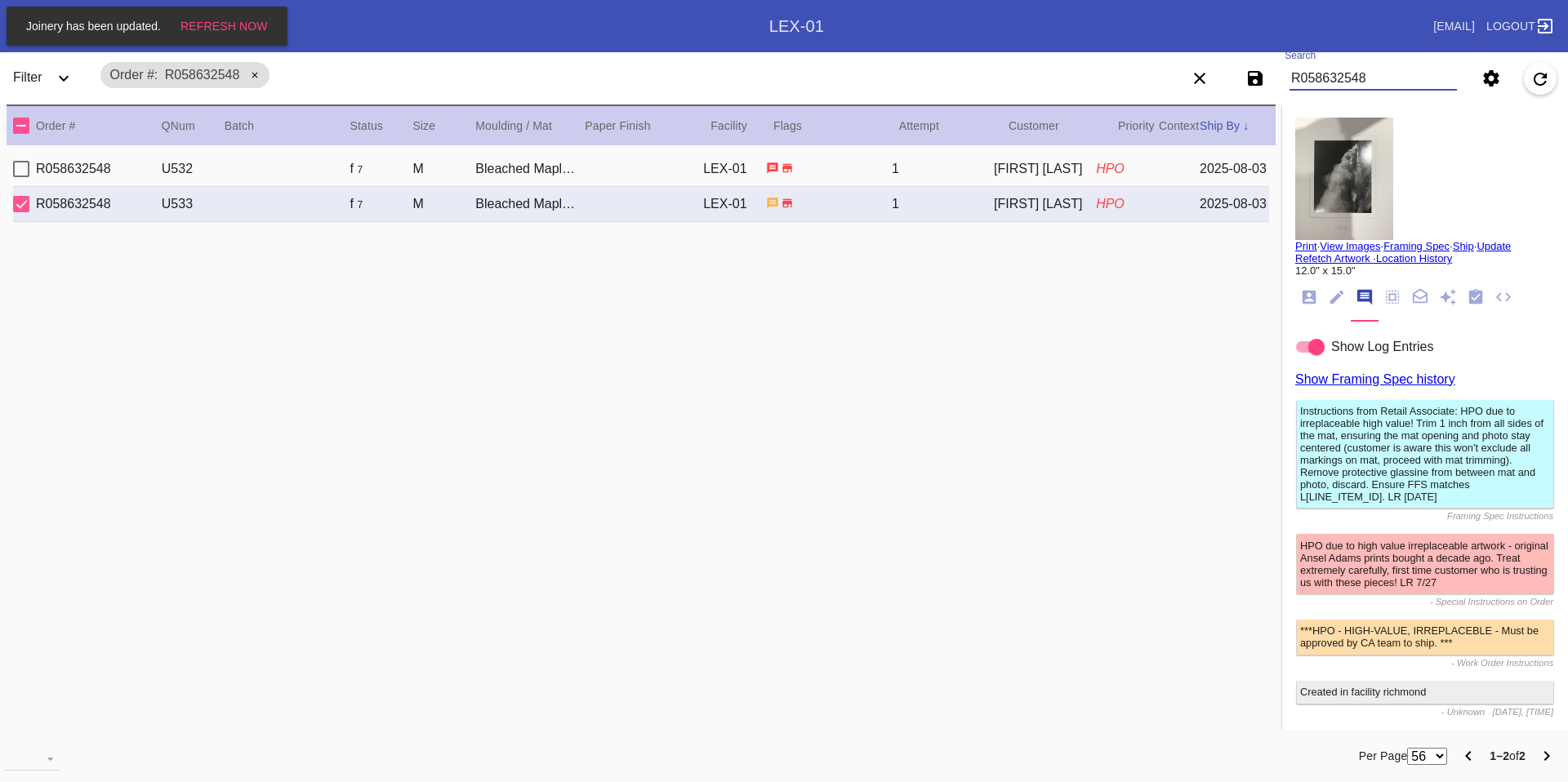 paste on "[ORDER_ID]" 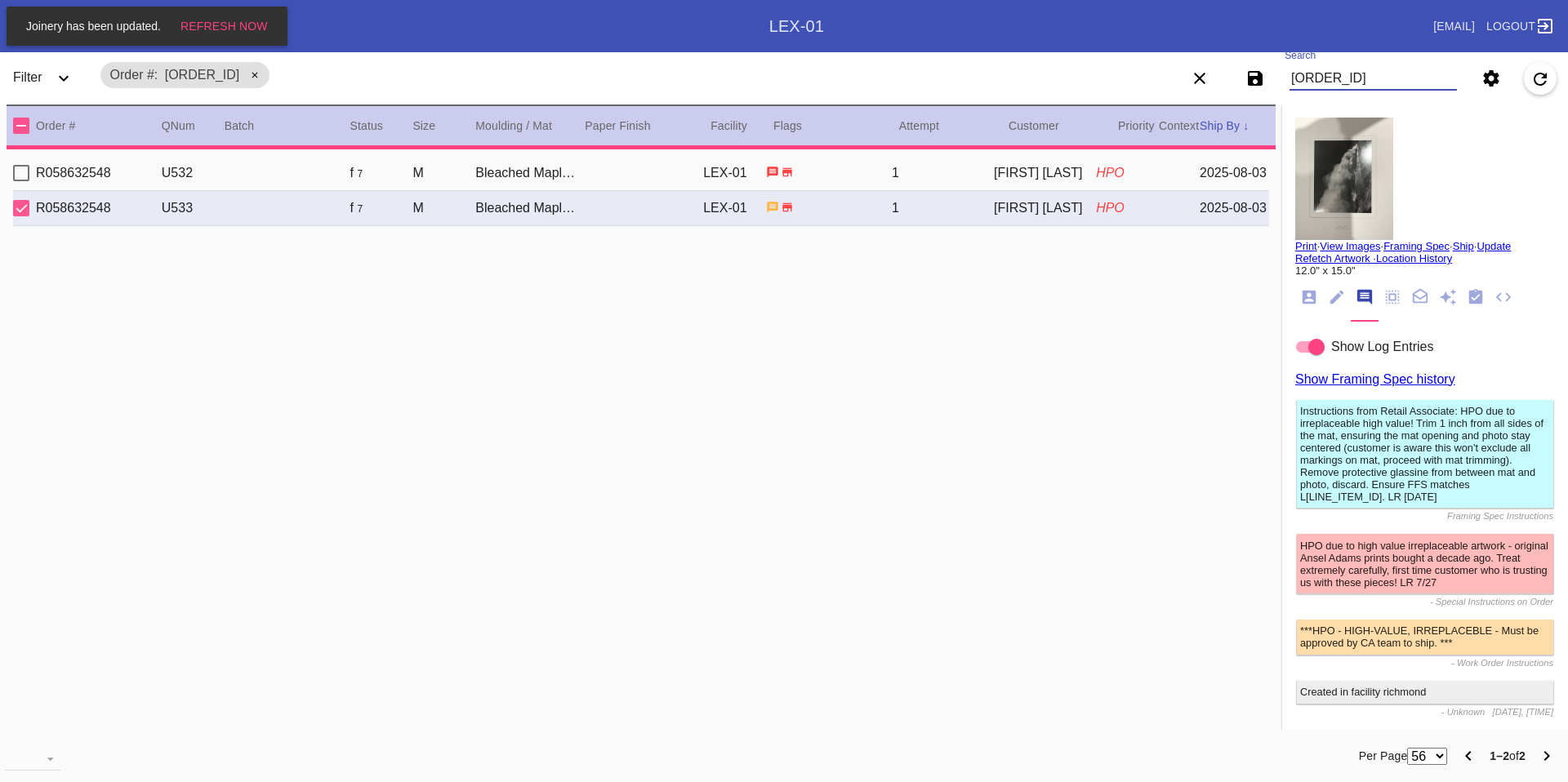 type 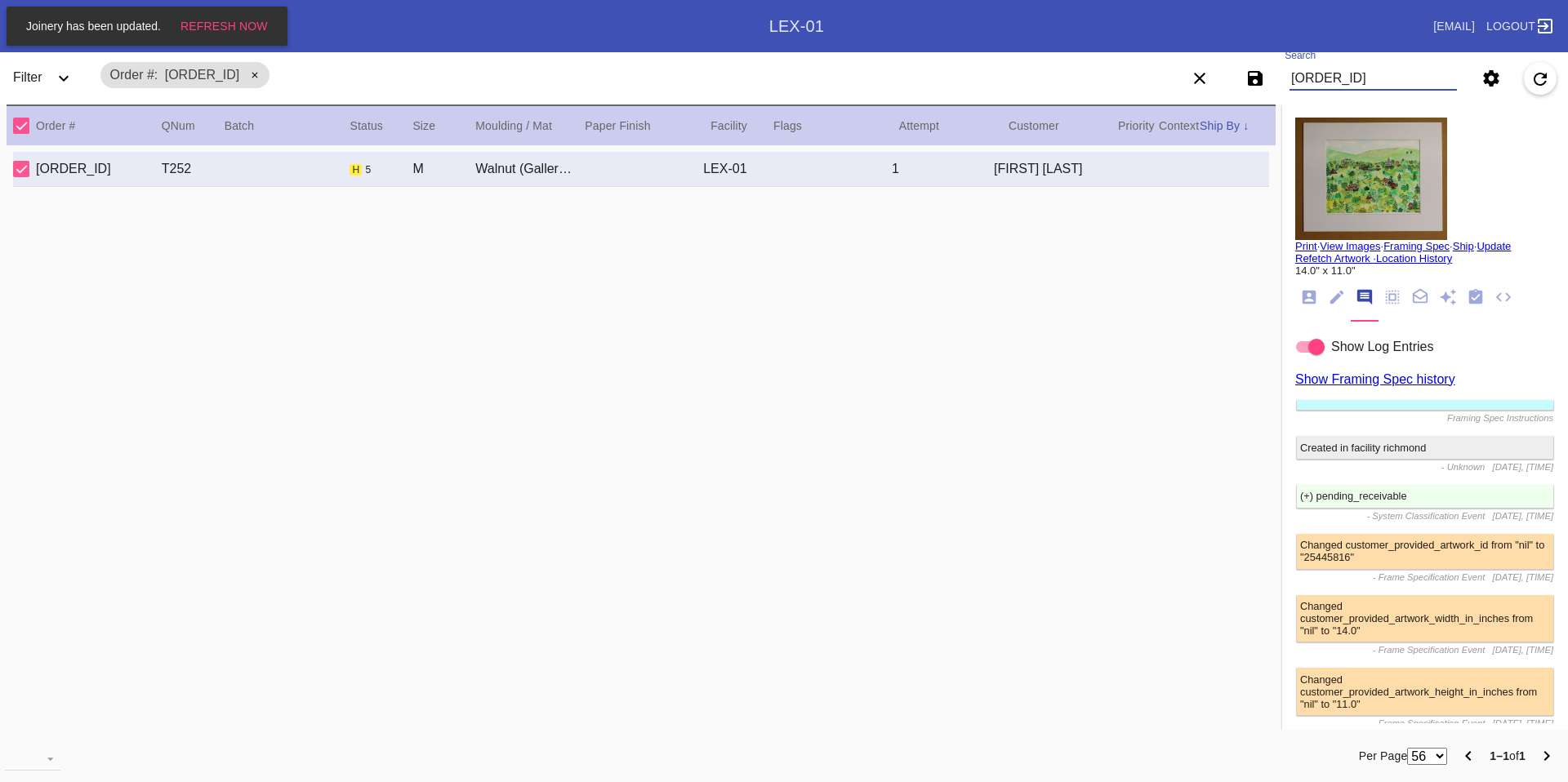 type on "[ORDER_ID]" 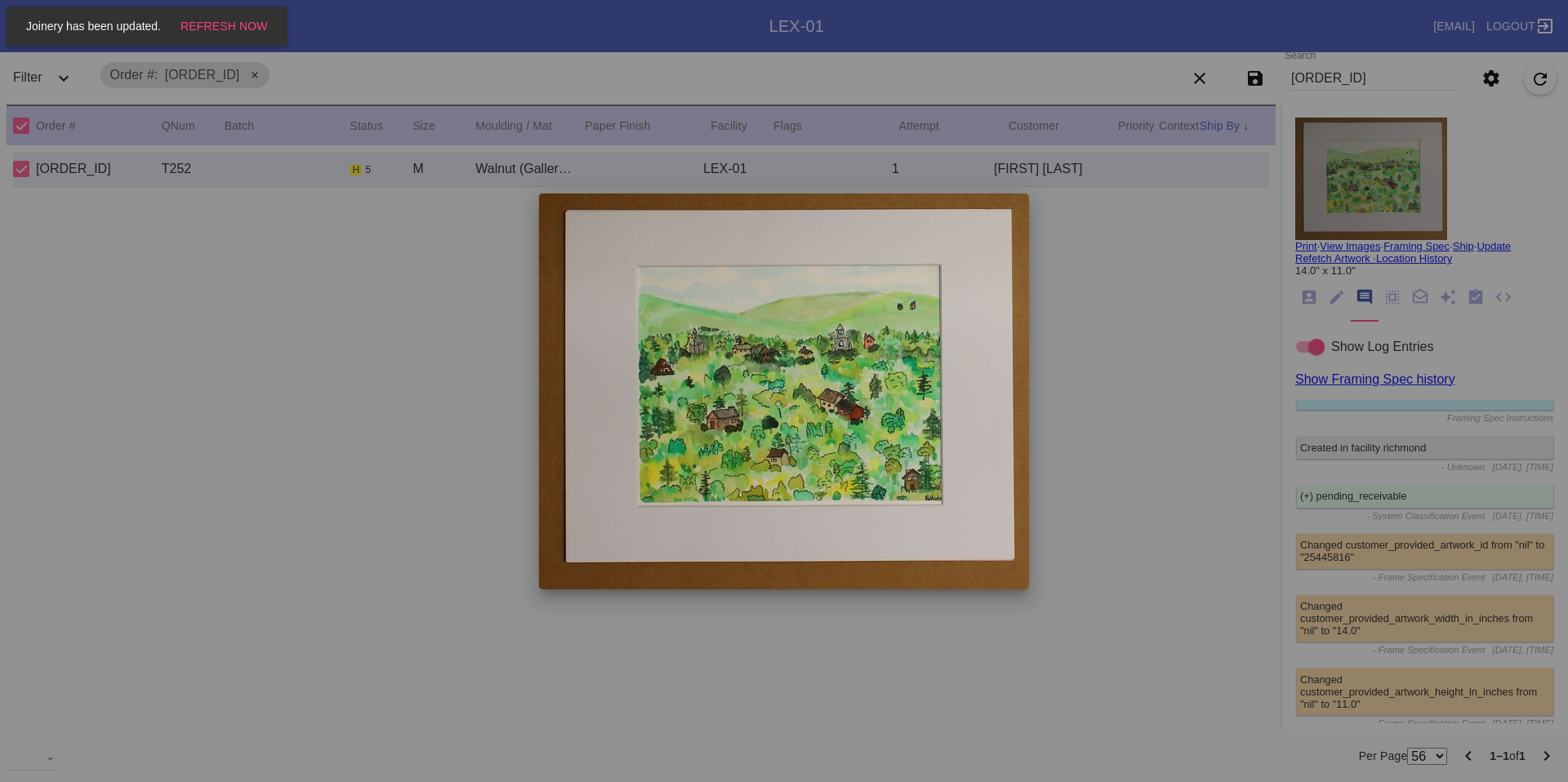 click at bounding box center [784, 391] 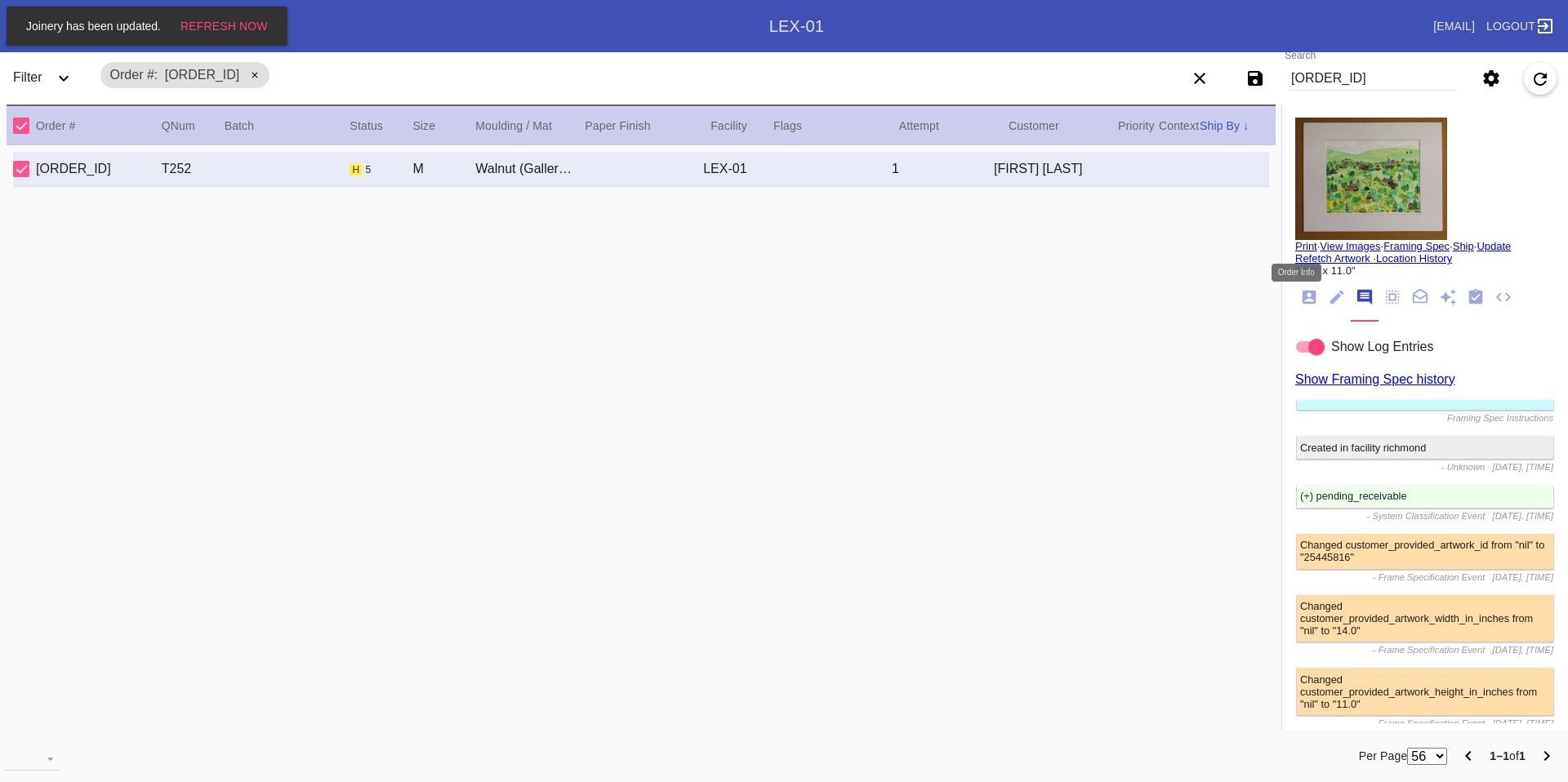 click 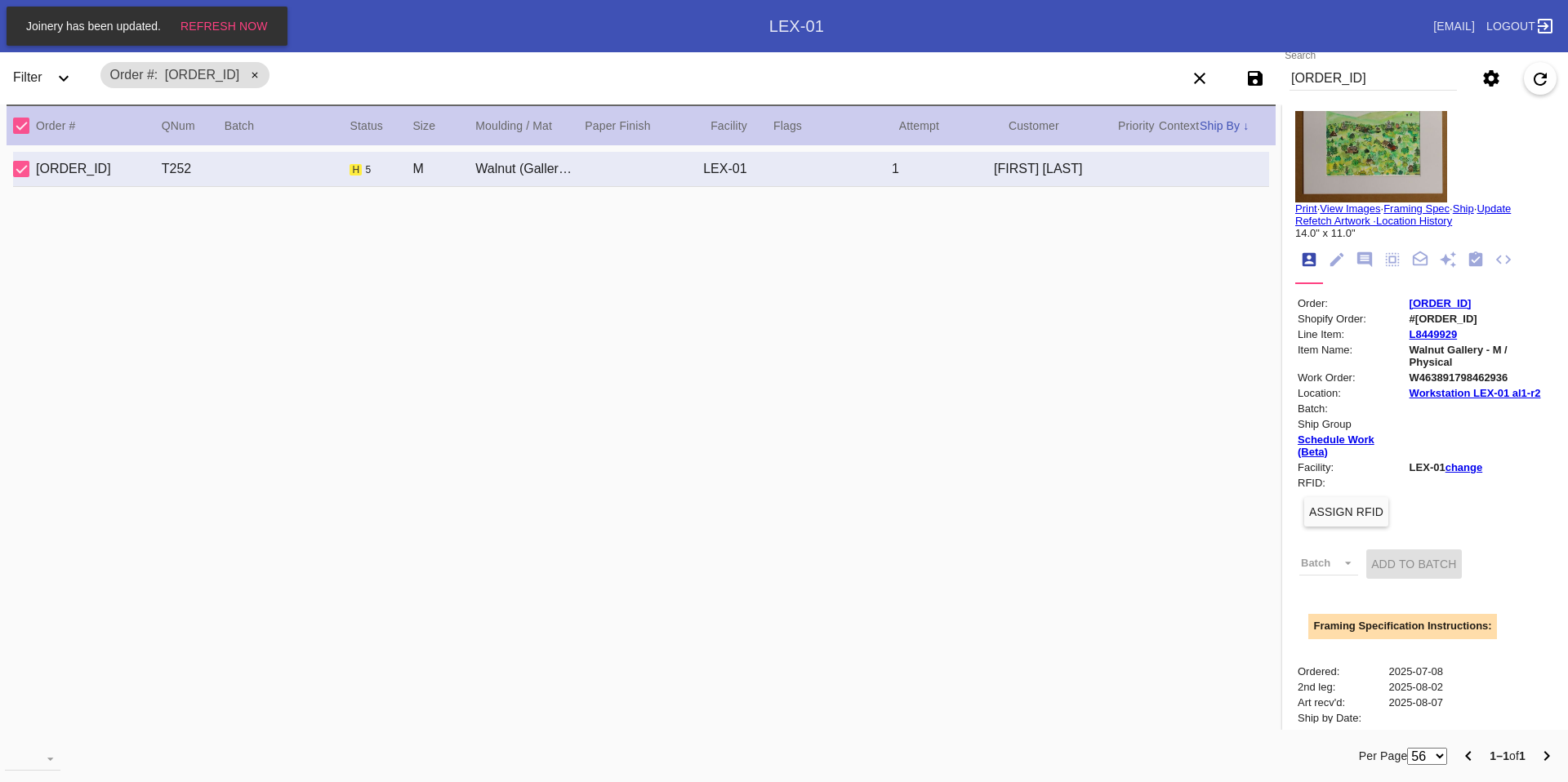 scroll, scrollTop: 0, scrollLeft: 0, axis: both 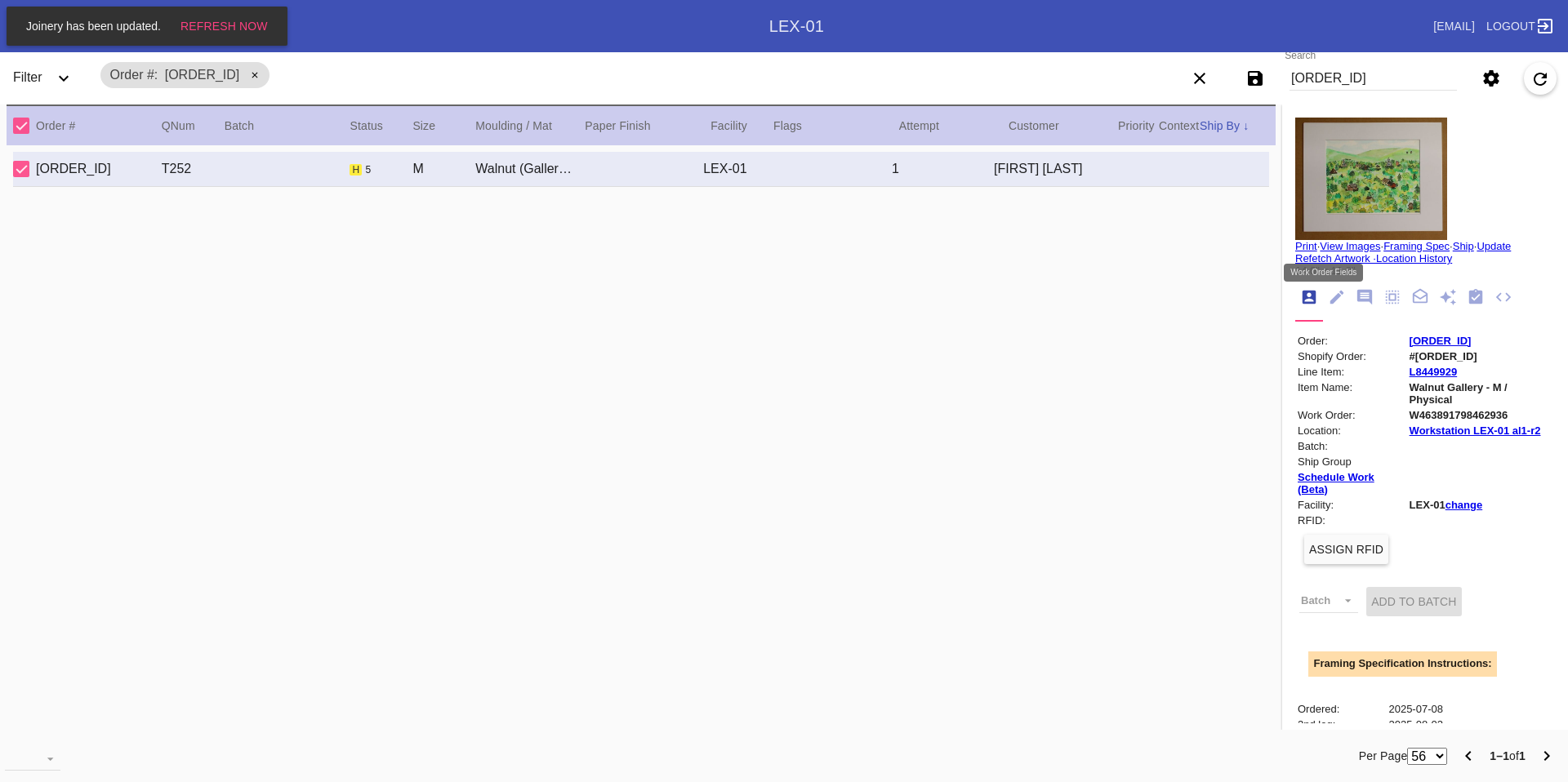 click 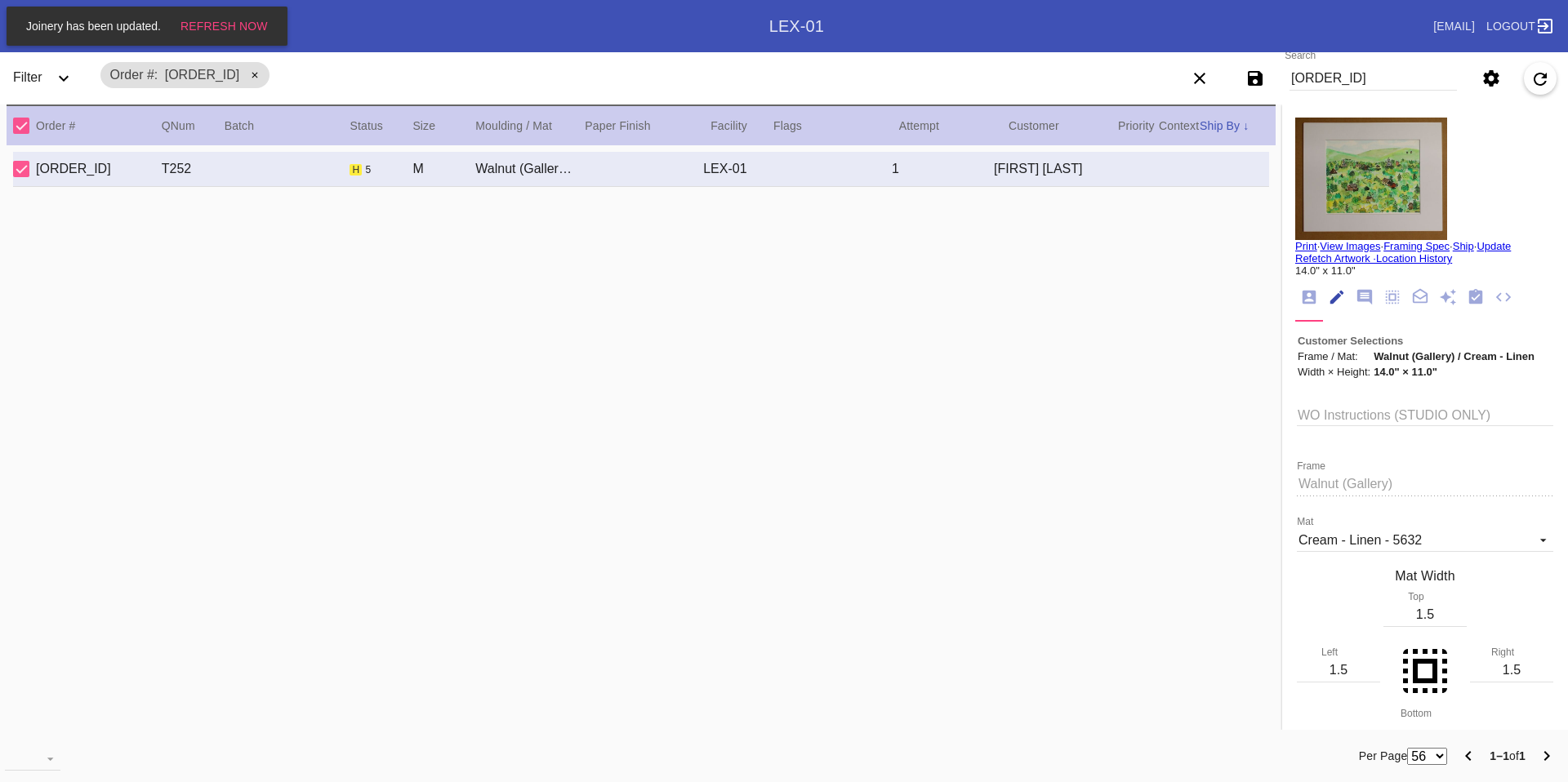 scroll, scrollTop: 60, scrollLeft: 0, axis: vertical 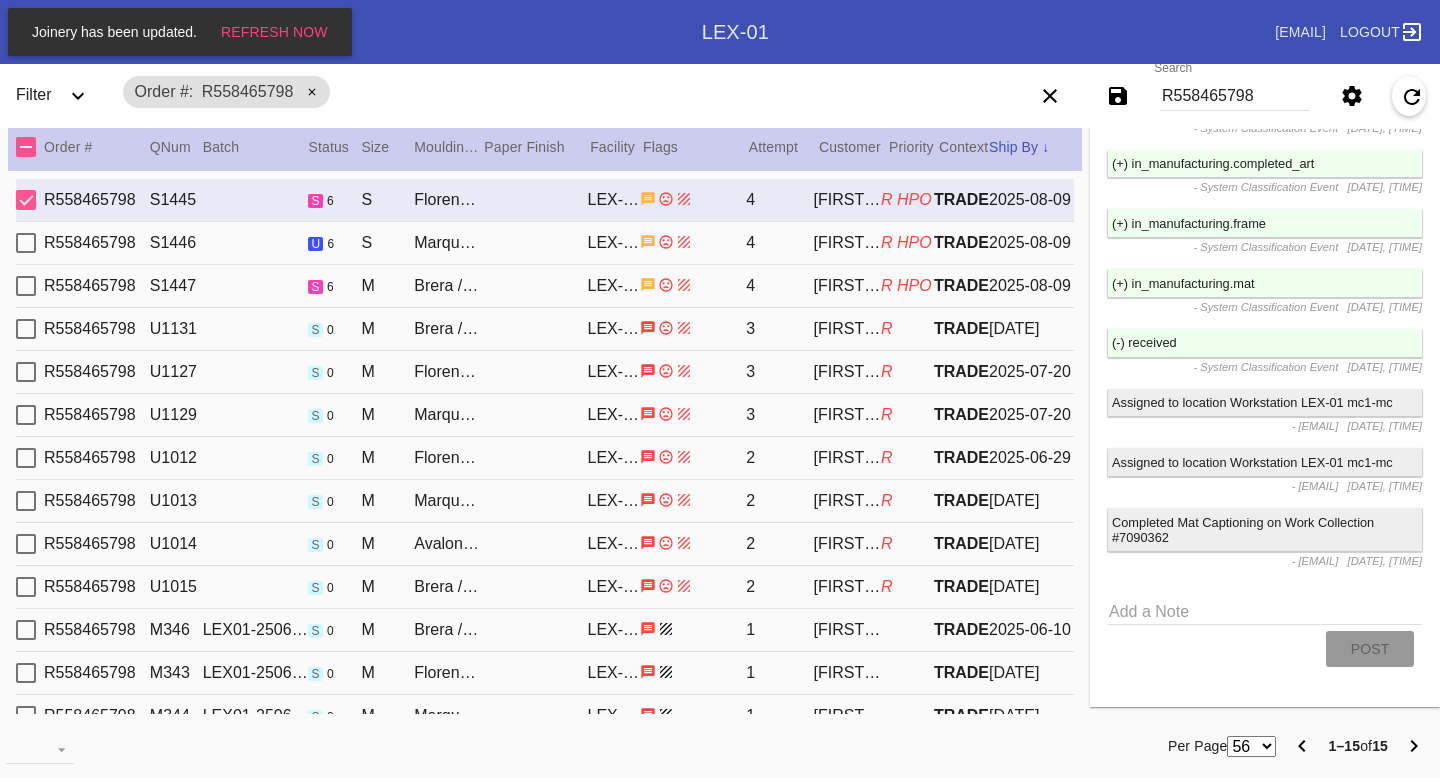 click on "R558465798" at bounding box center [1235, 96] 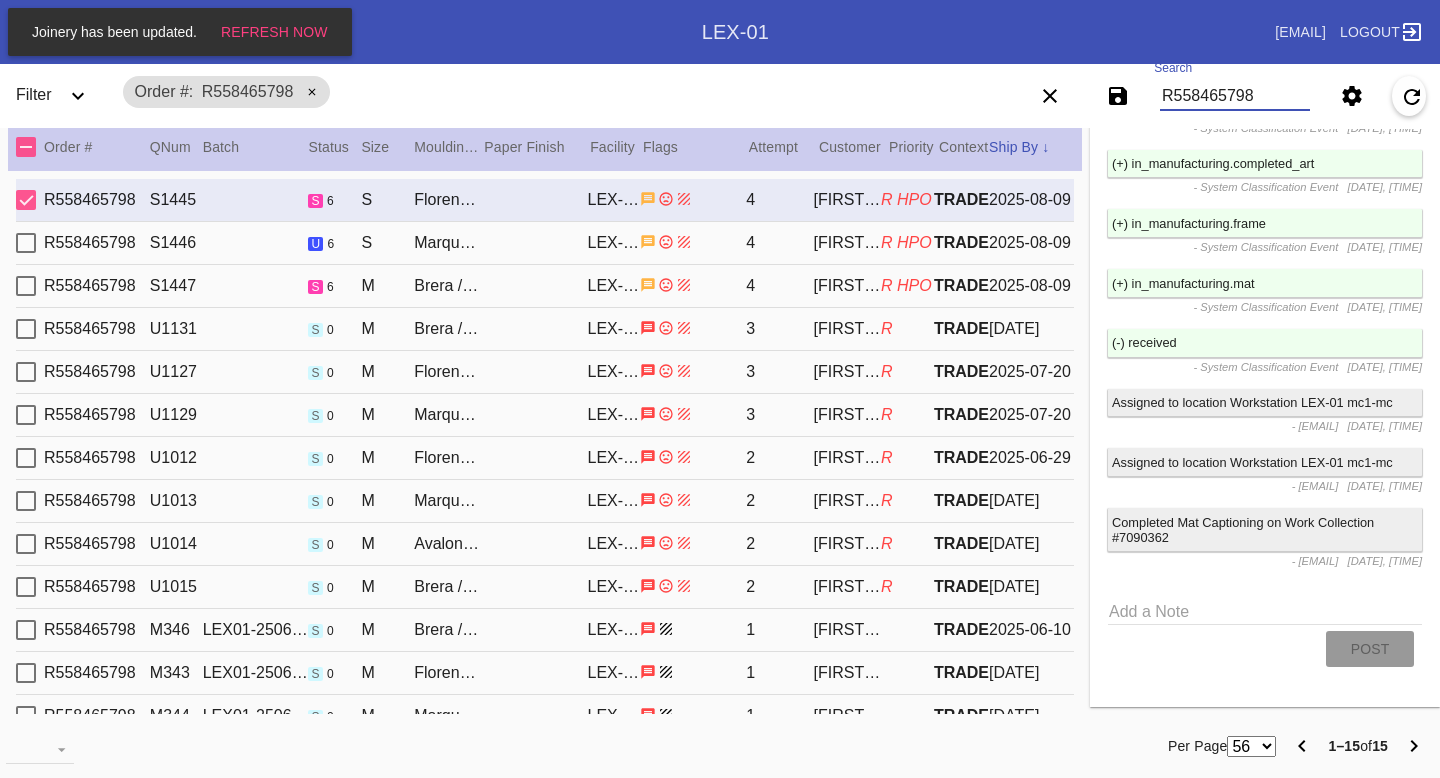 click on "R558465798" at bounding box center [1235, 96] 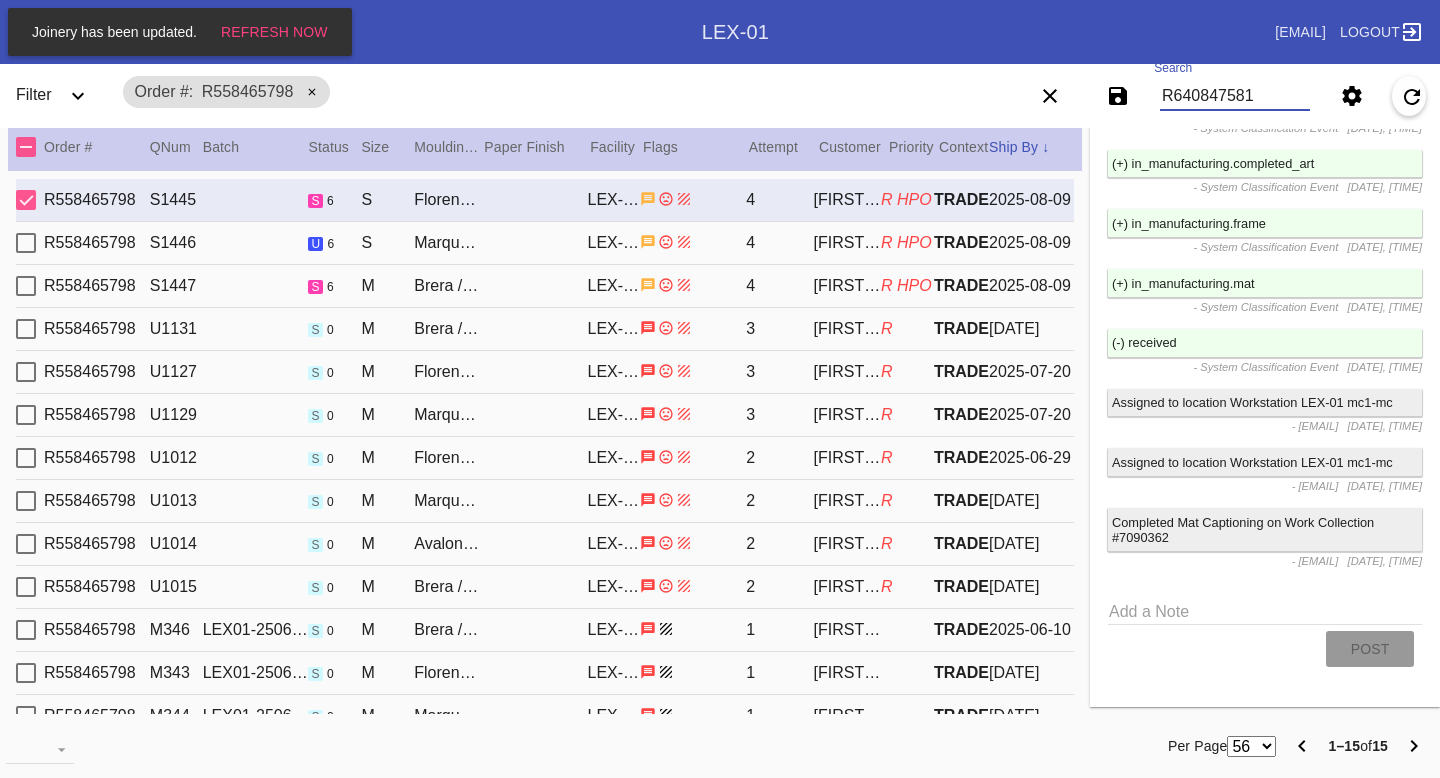type on "R640847581" 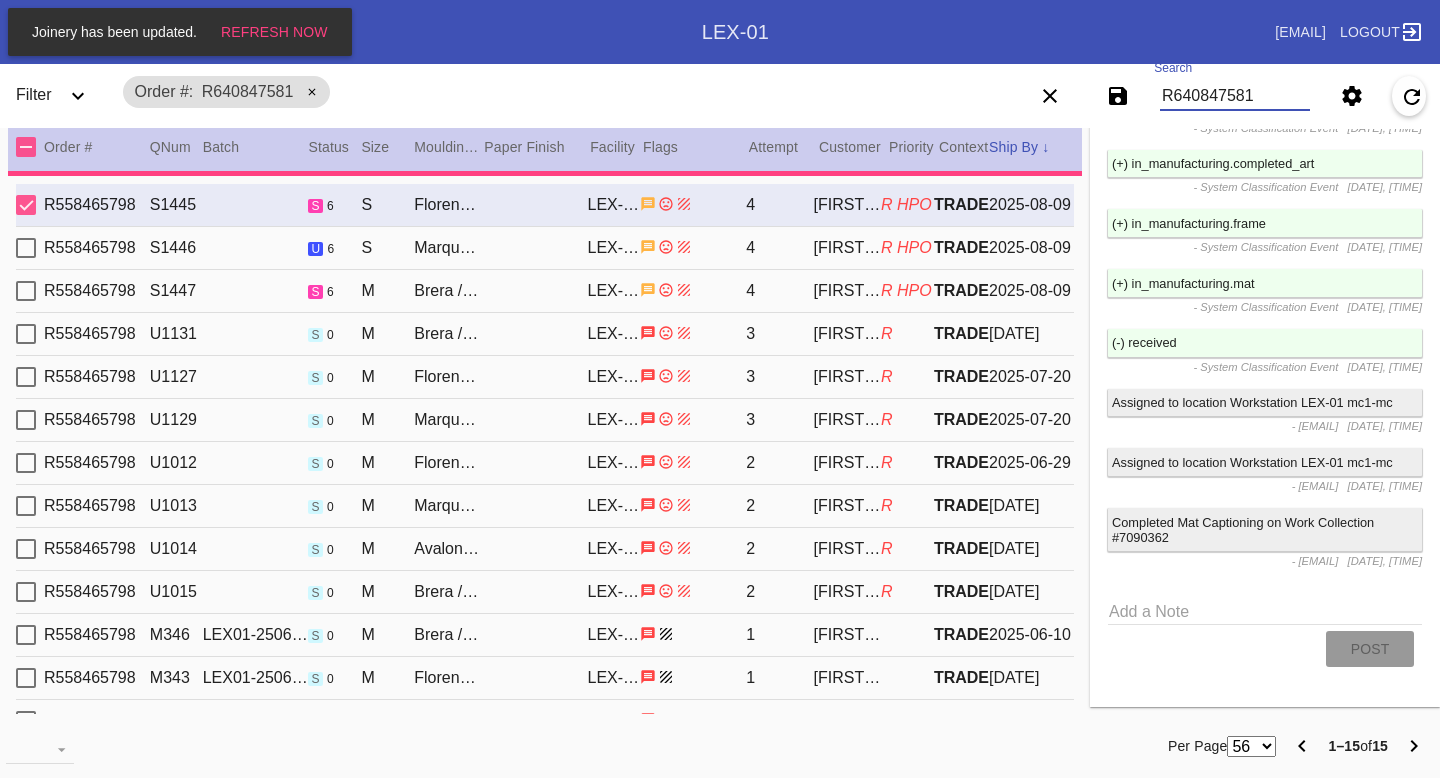 type 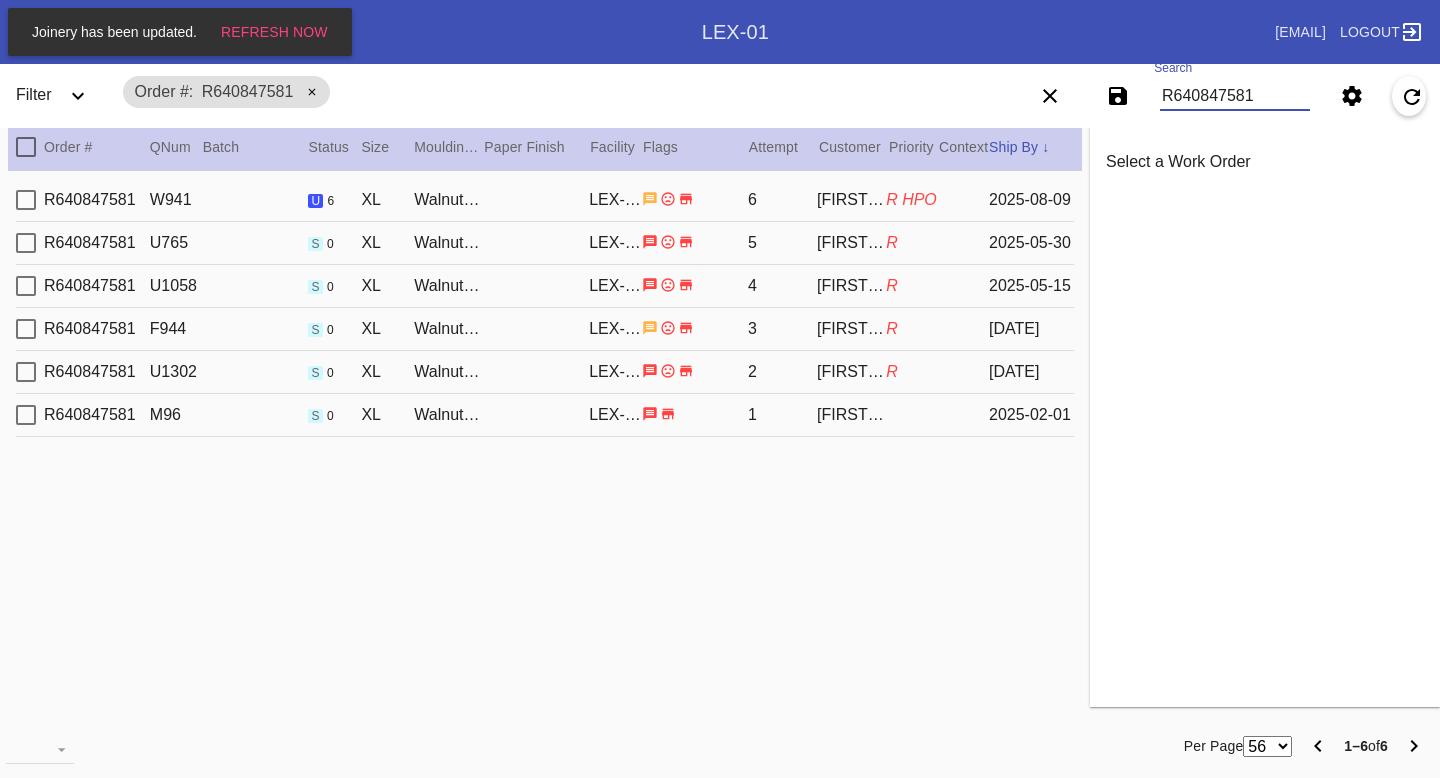 scroll, scrollTop: 0, scrollLeft: 0, axis: both 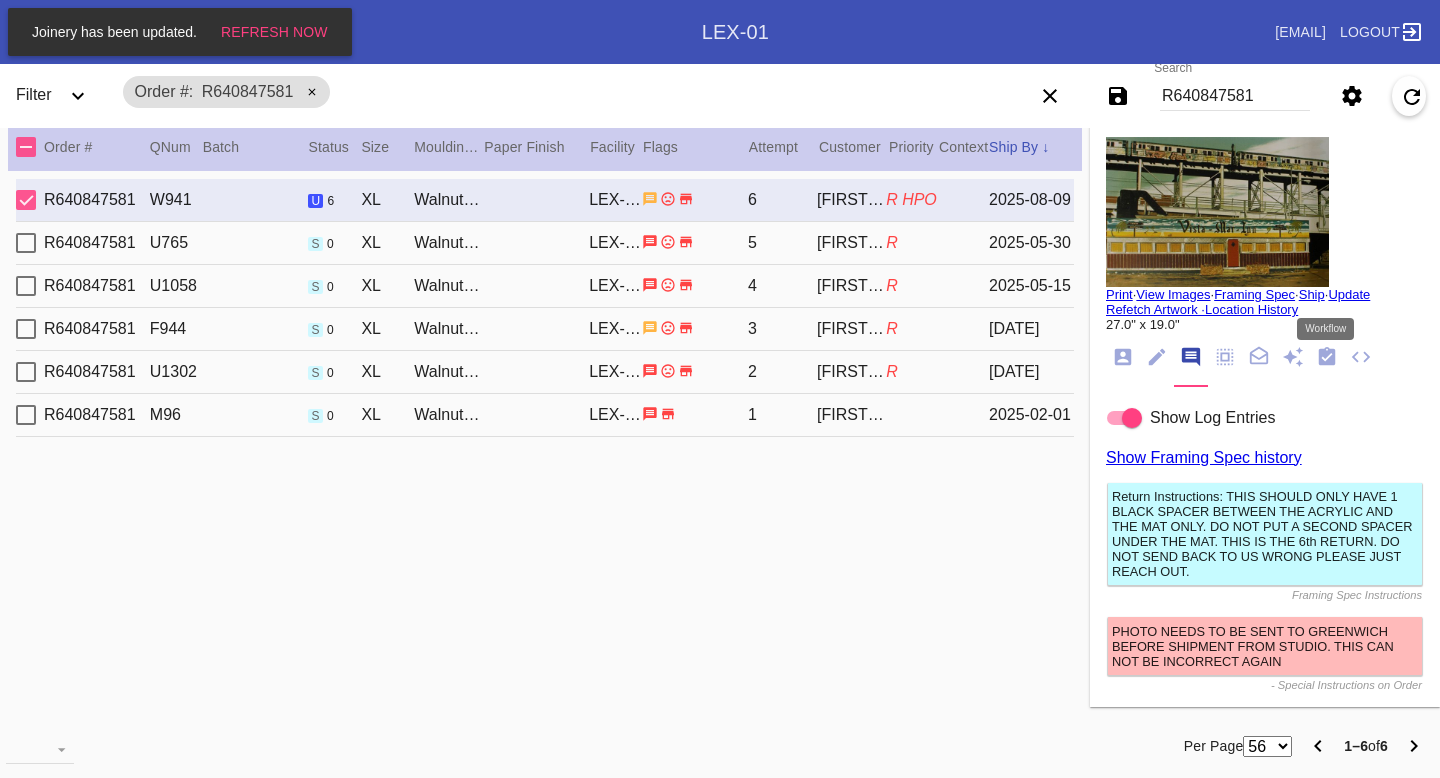 click 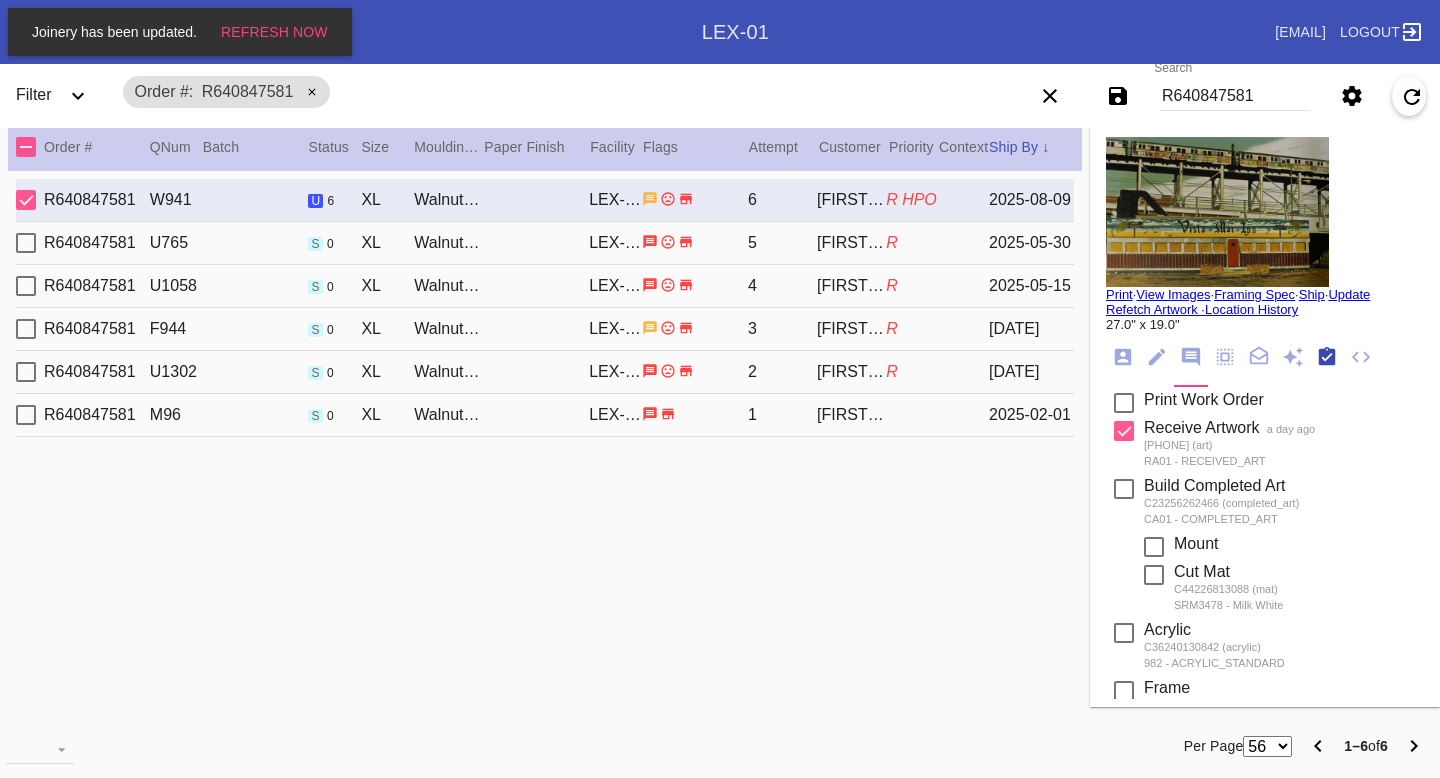 scroll, scrollTop: 320, scrollLeft: 0, axis: vertical 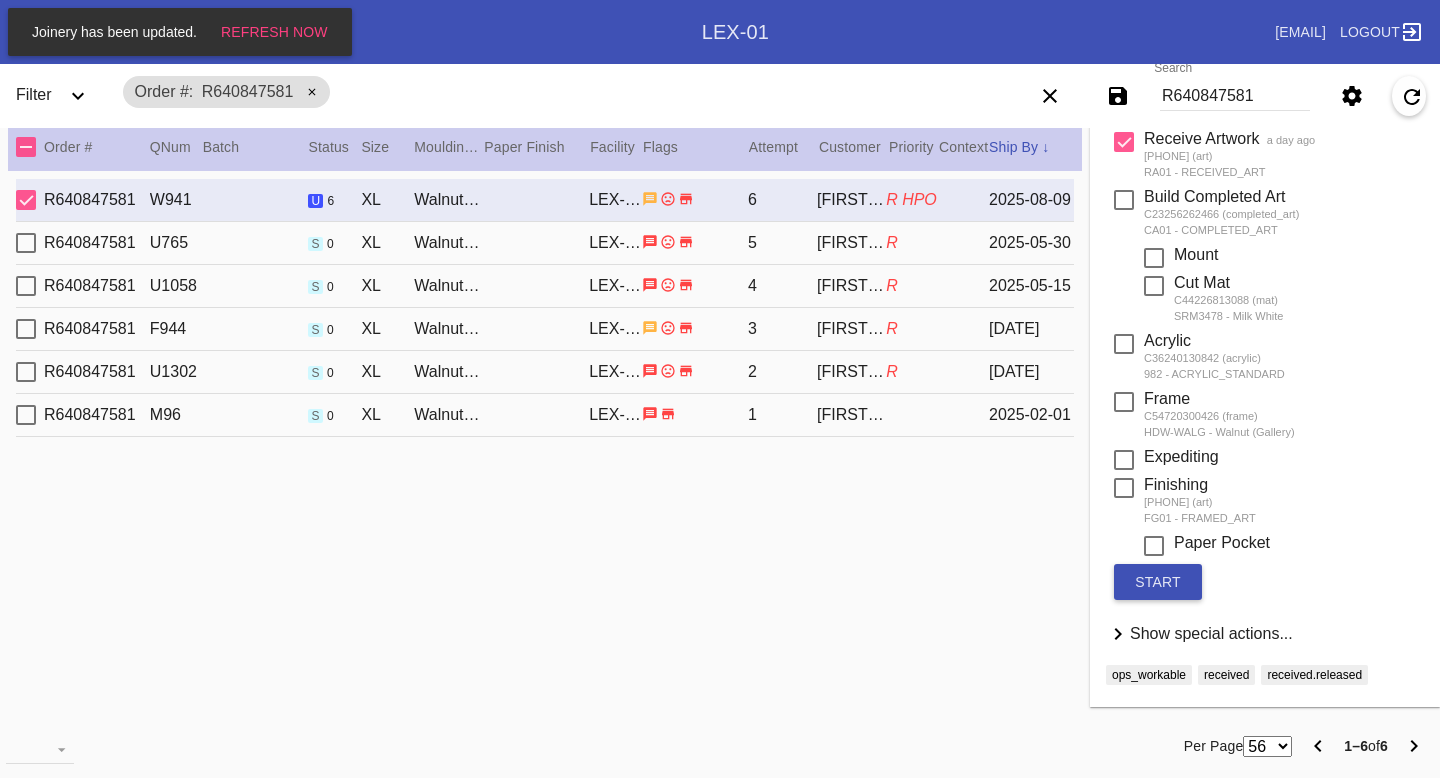 click on "Show special actions..." at bounding box center (1211, 633) 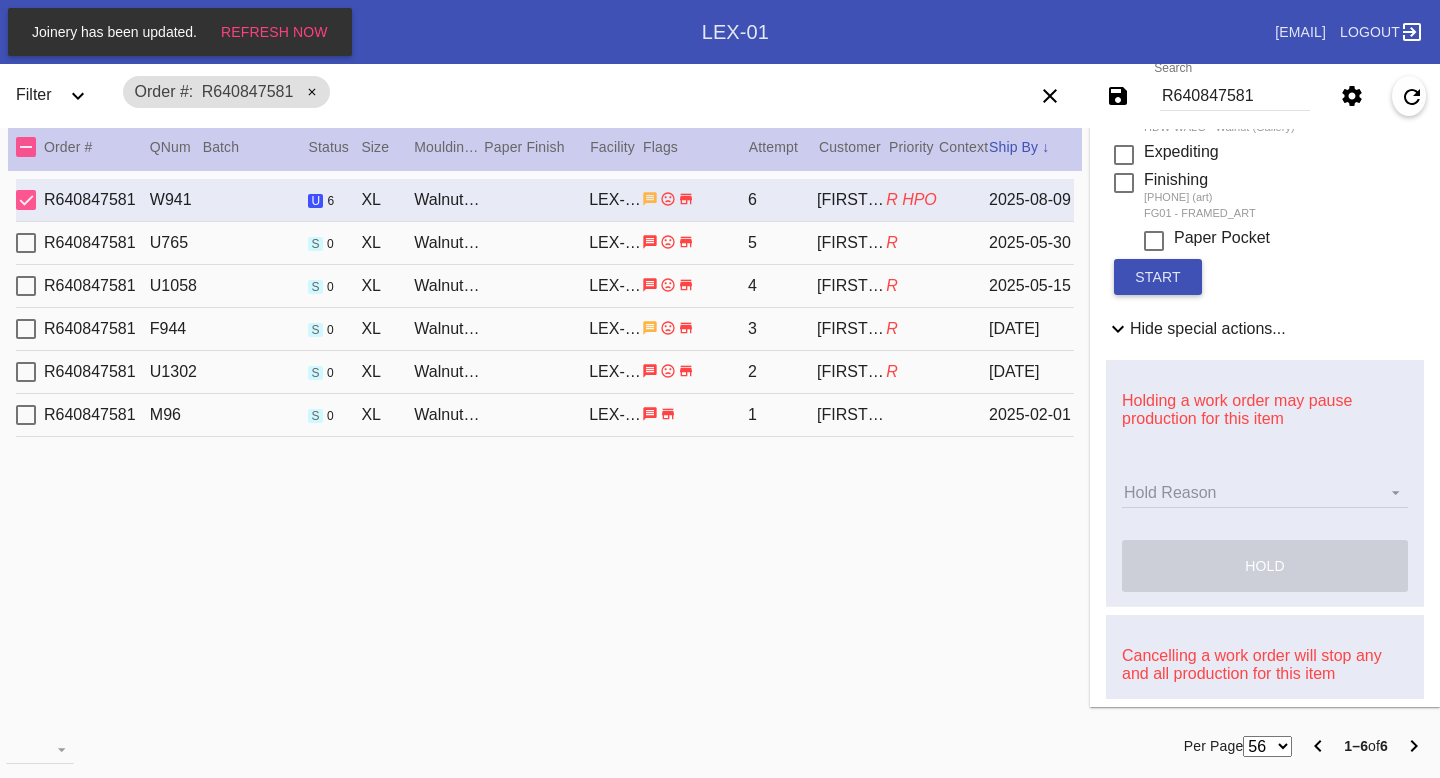 scroll, scrollTop: 813, scrollLeft: 0, axis: vertical 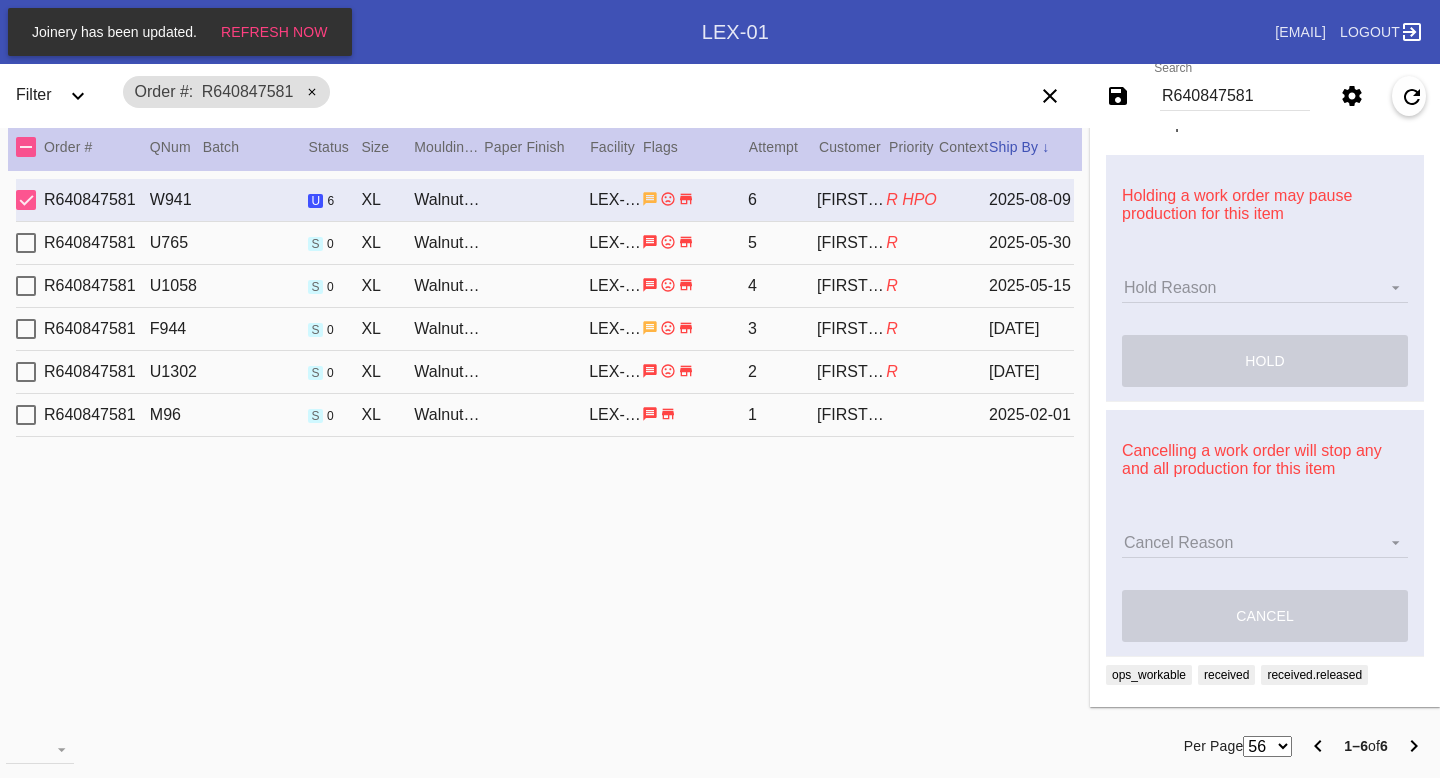 click on "Holding a work order may pause production for this item Hold Reason Hold Reason Artcare Artwork Review CA Proactive Outreach CX Artwork Review CX Asset Protection Review Embedded Mat Plaque F4B Order Update FB Internal Sample Facility Out of Stock HPO Not Received Ops Question Submitted Order Change Request Out of Stock Pull for Production Replacement Ordered Retail NSOGW Search and Rescue Update Work Order hold" at bounding box center (1265, 278) 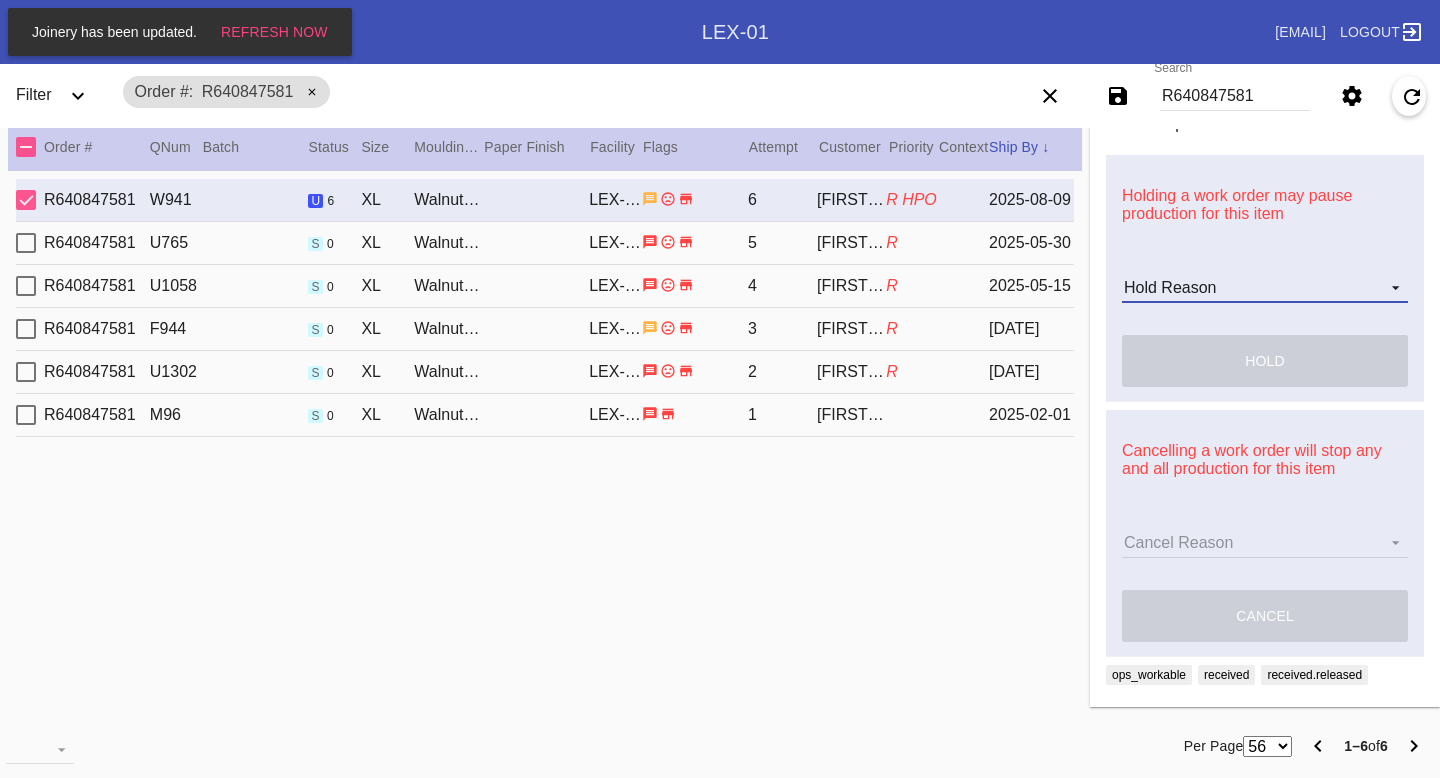click on "Hold Reason Artcare Artwork Review CA Proactive Outreach CX Artwork Review CX Asset Protection Review Embedded Mat Plaque F4B Order Update FB Internal Sample Facility Out of Stock HPO Not Received Ops Question Submitted Order Change Request Out of Stock Pull for Production Replacement Ordered Retail NSOGW Search and Rescue Update Work Order" at bounding box center [1265, 288] 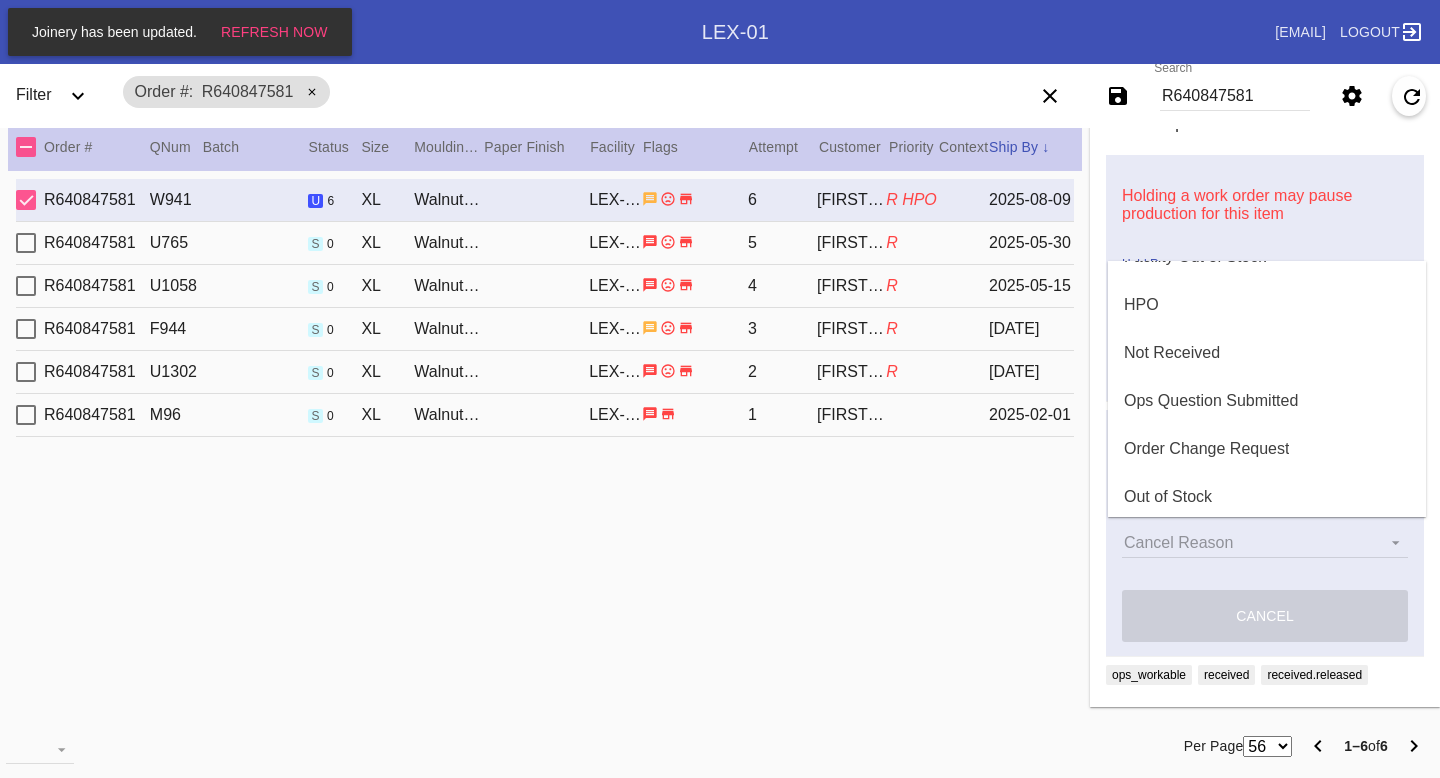 scroll, scrollTop: 344, scrollLeft: 0, axis: vertical 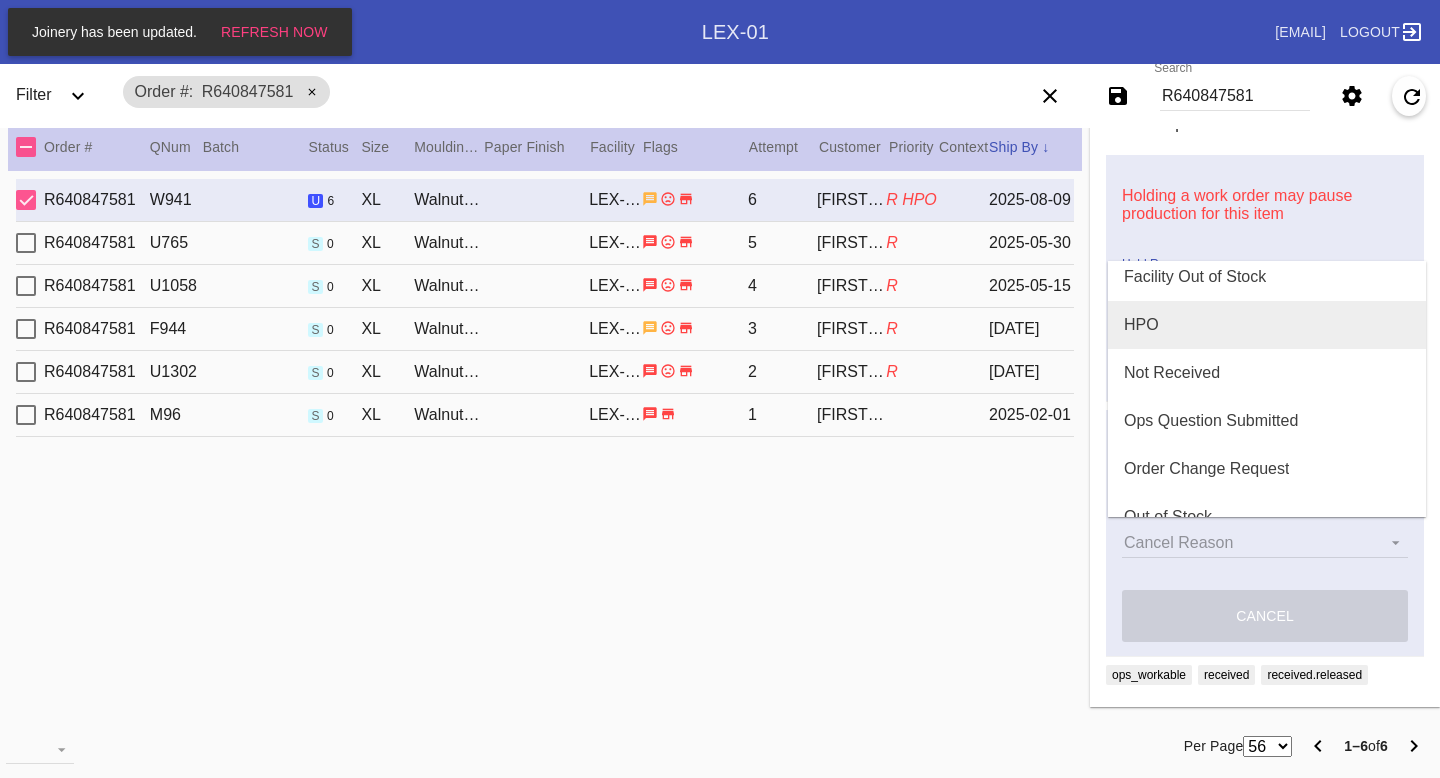 click on "HPO" at bounding box center (1267, 325) 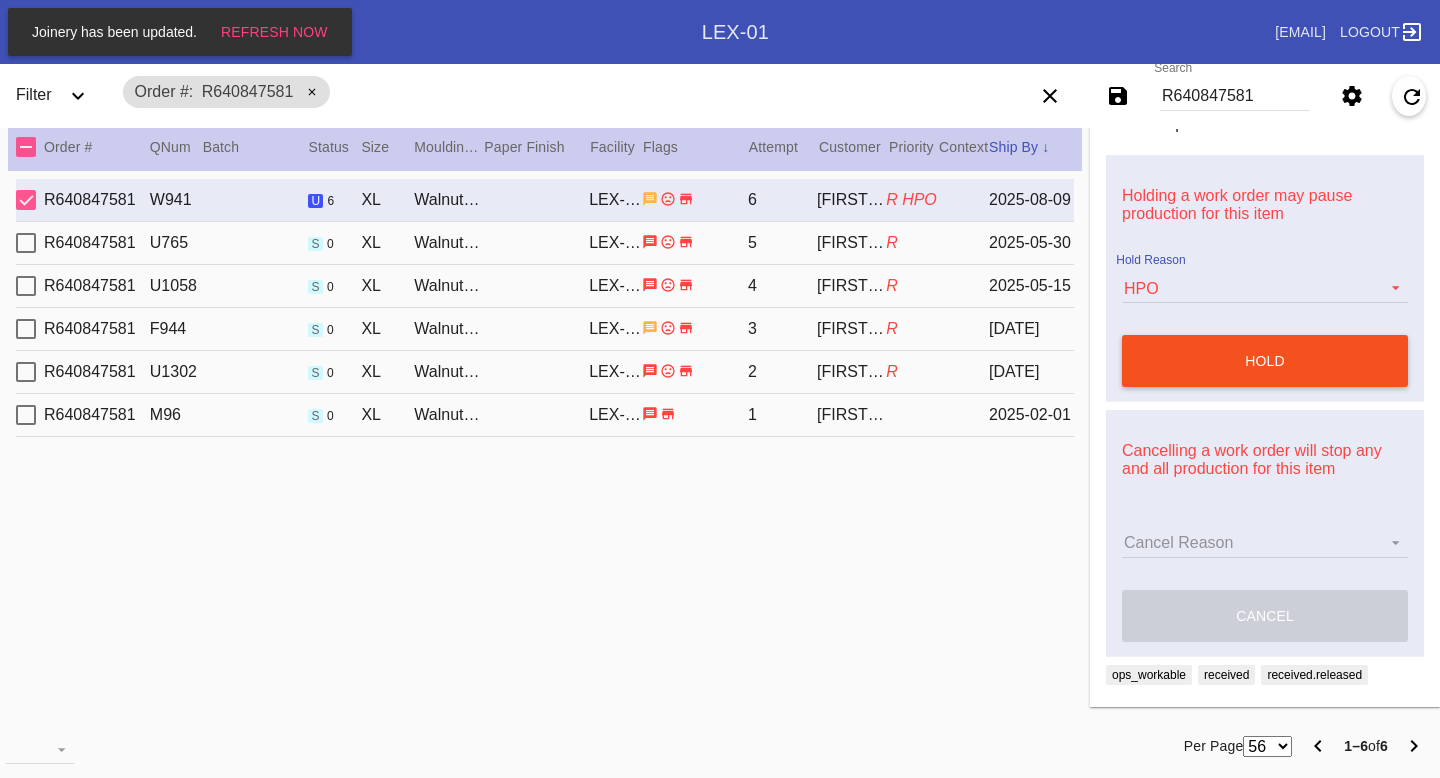 click on "hold" at bounding box center (1265, 361) 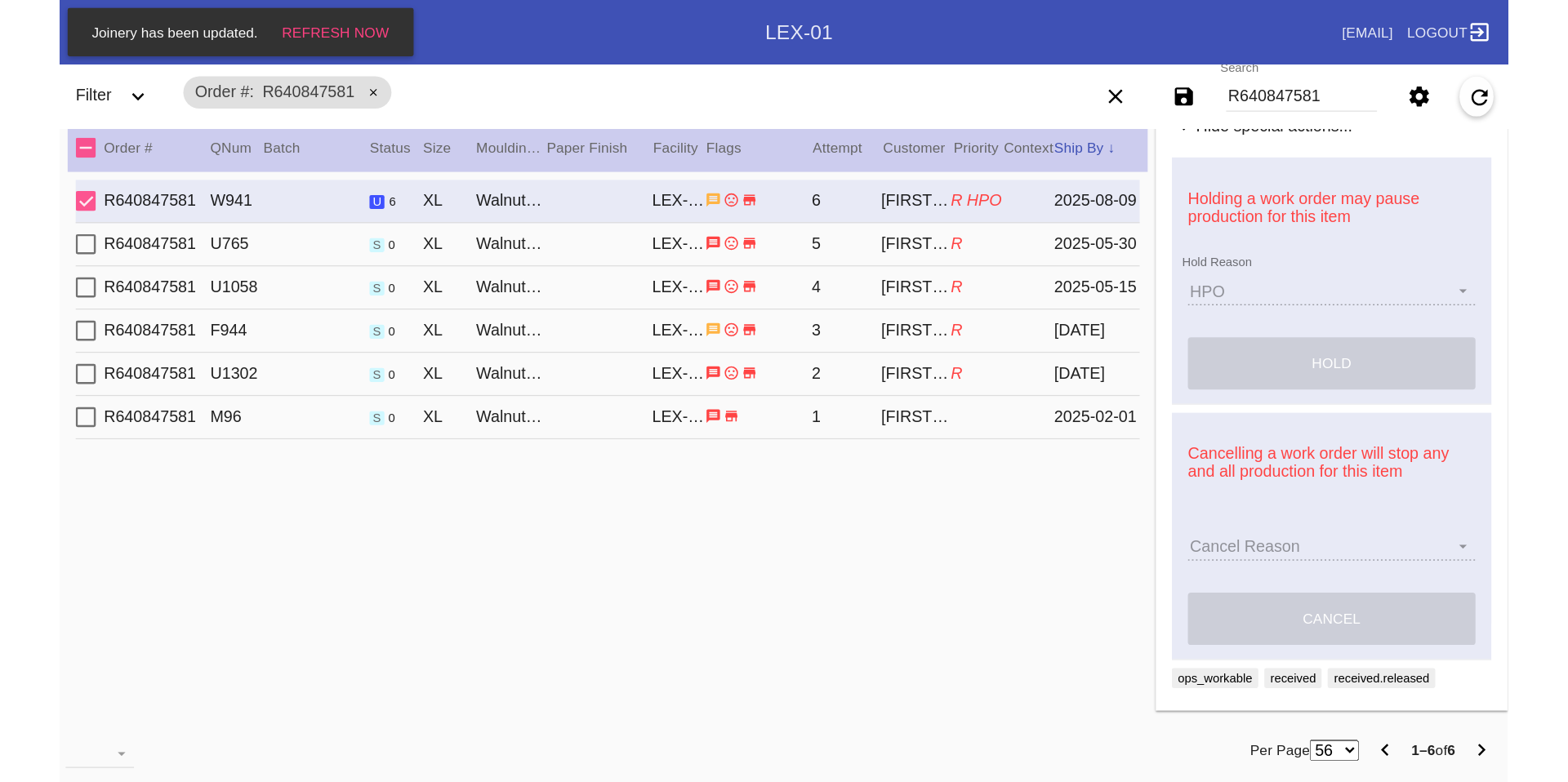 scroll, scrollTop: 579, scrollLeft: 0, axis: vertical 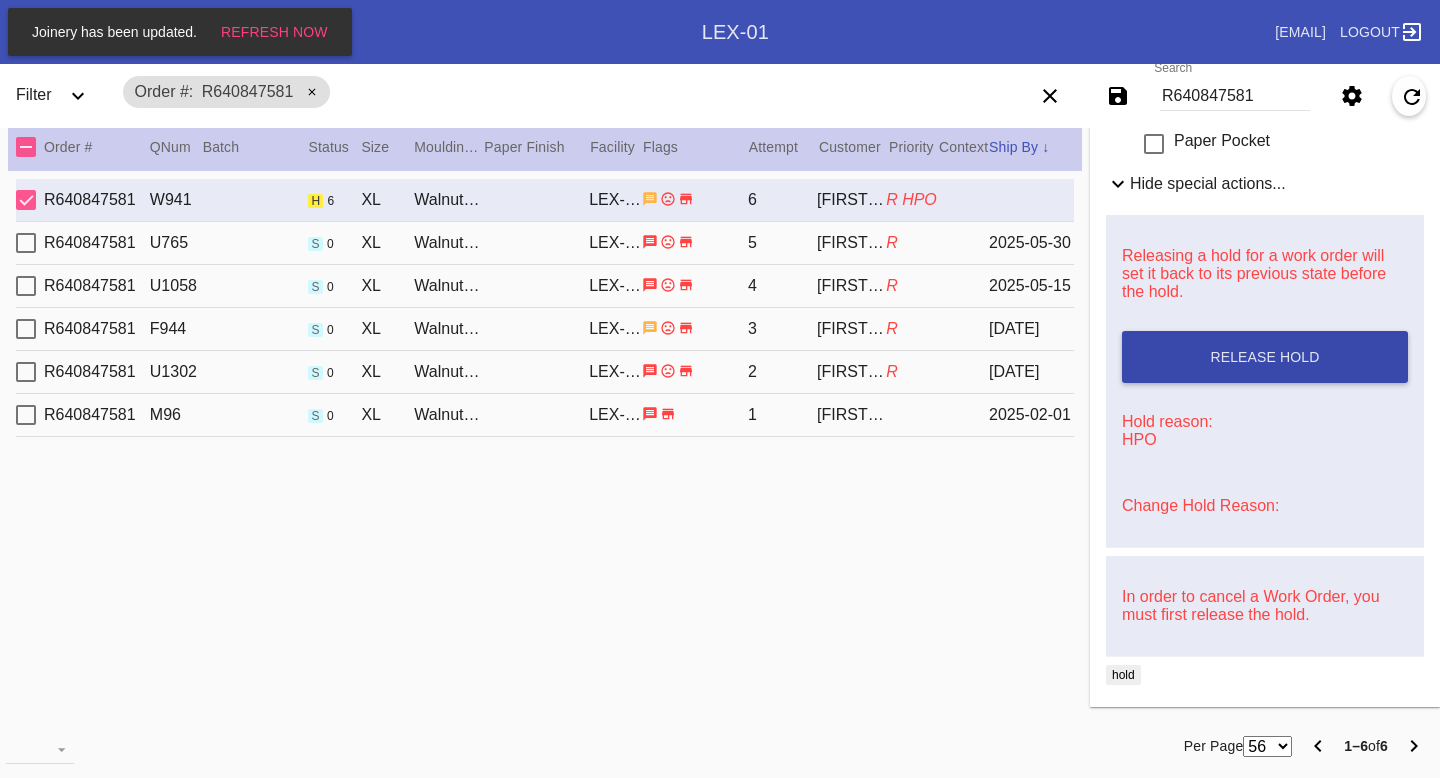 click on "Release Hold" at bounding box center [1265, 357] 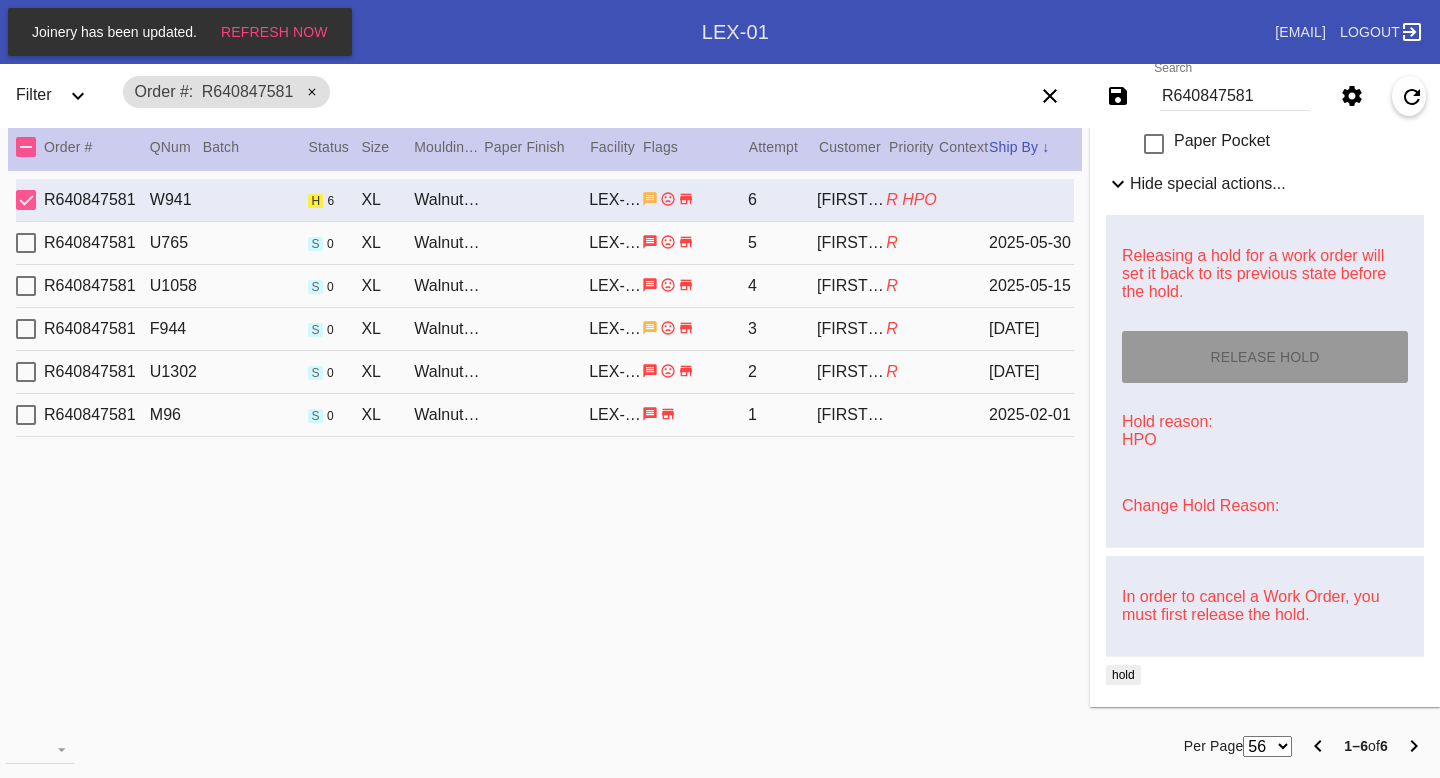 type on "8/10/2025" 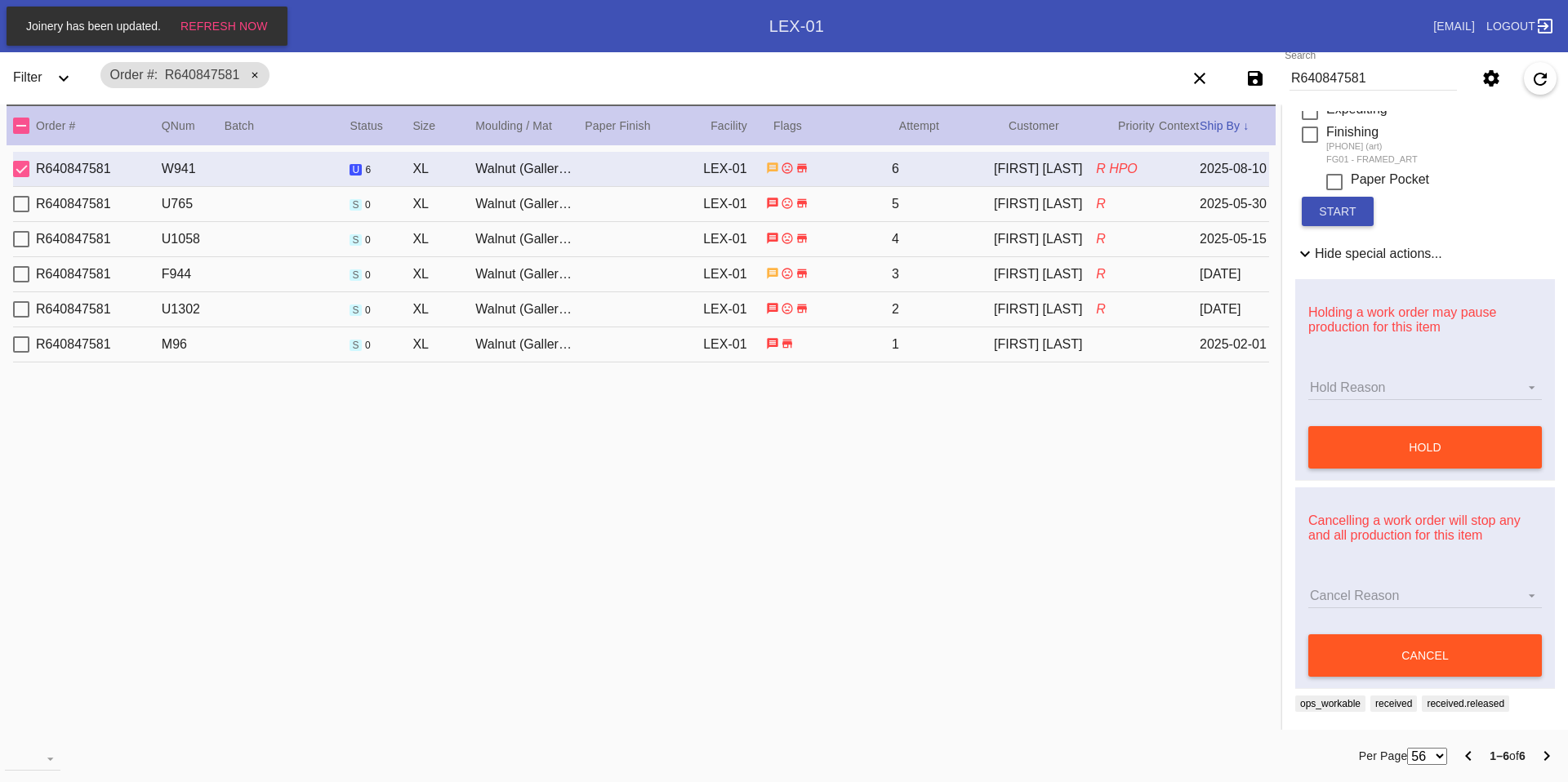 scroll, scrollTop: 517, scrollLeft: 0, axis: vertical 